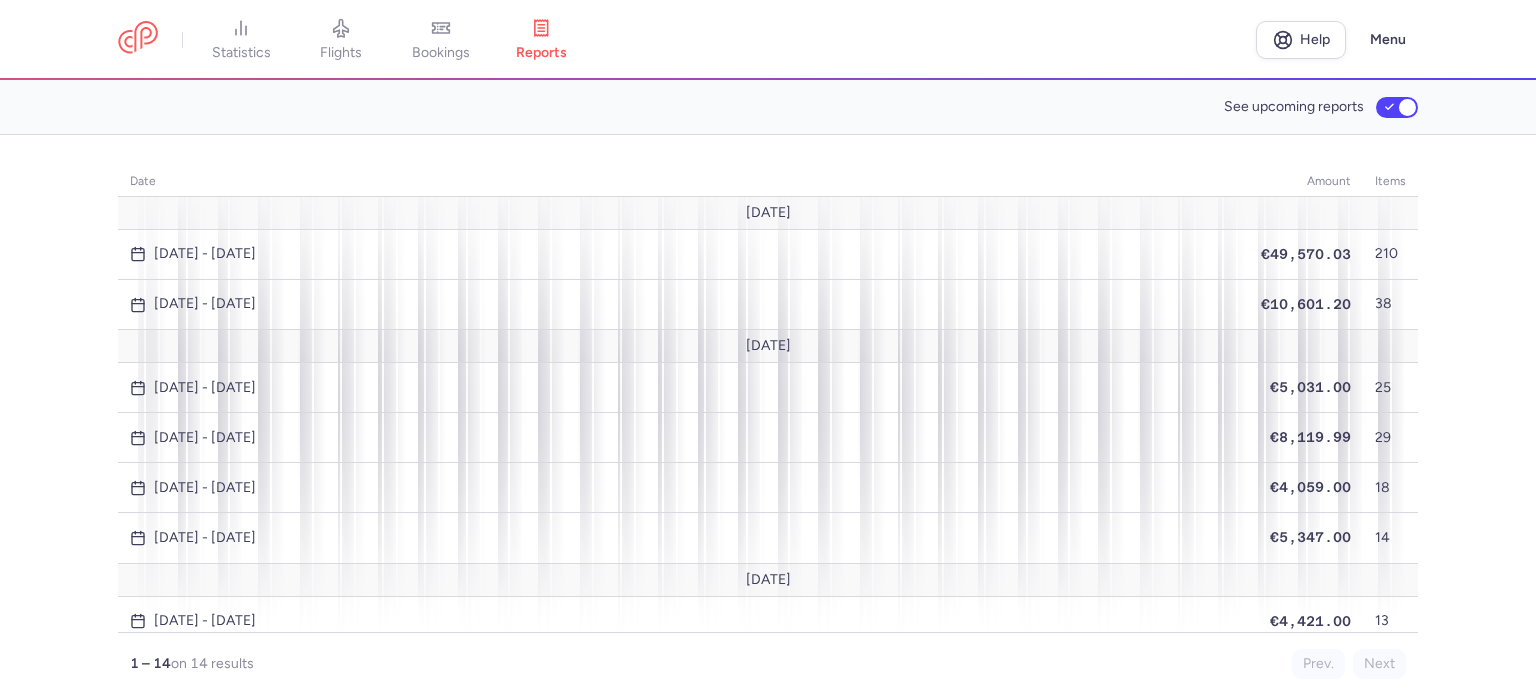 scroll, scrollTop: 0, scrollLeft: 0, axis: both 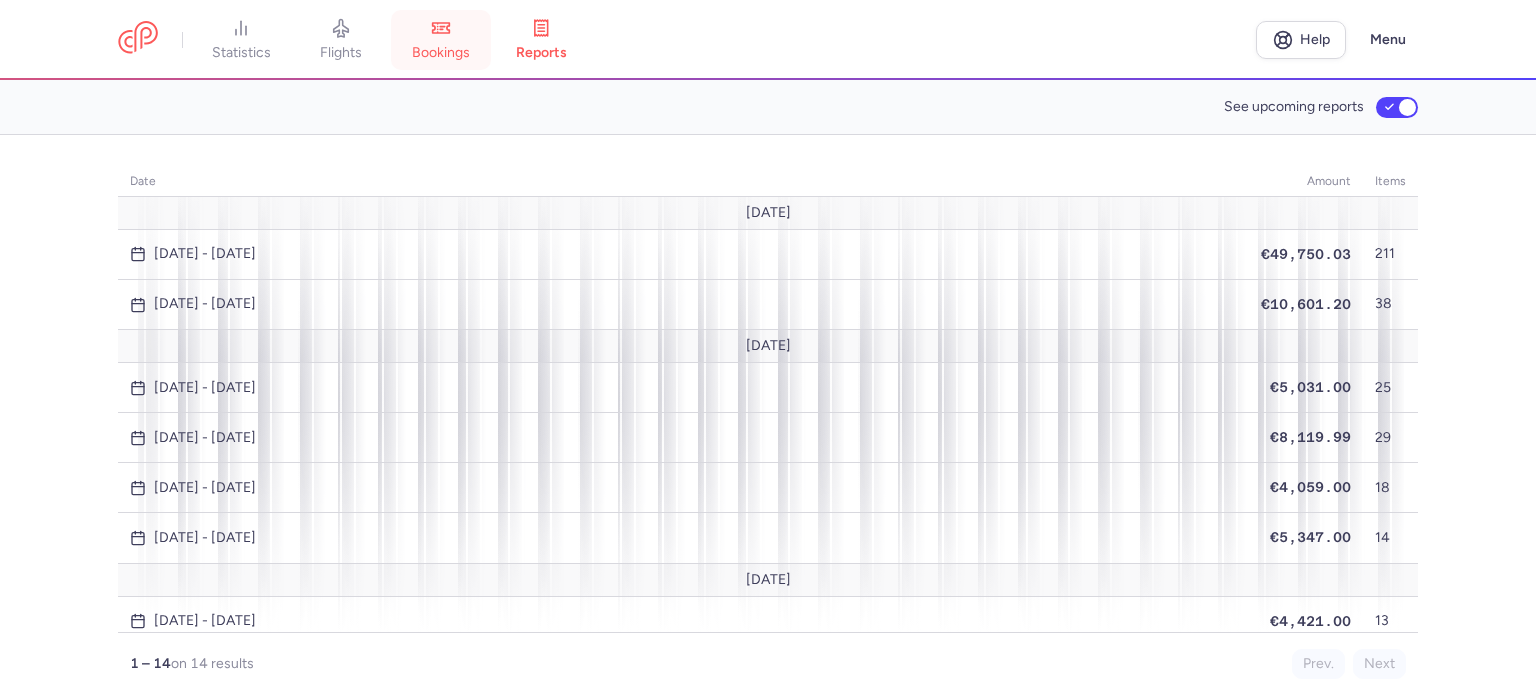 click on "bookings" at bounding box center (441, 53) 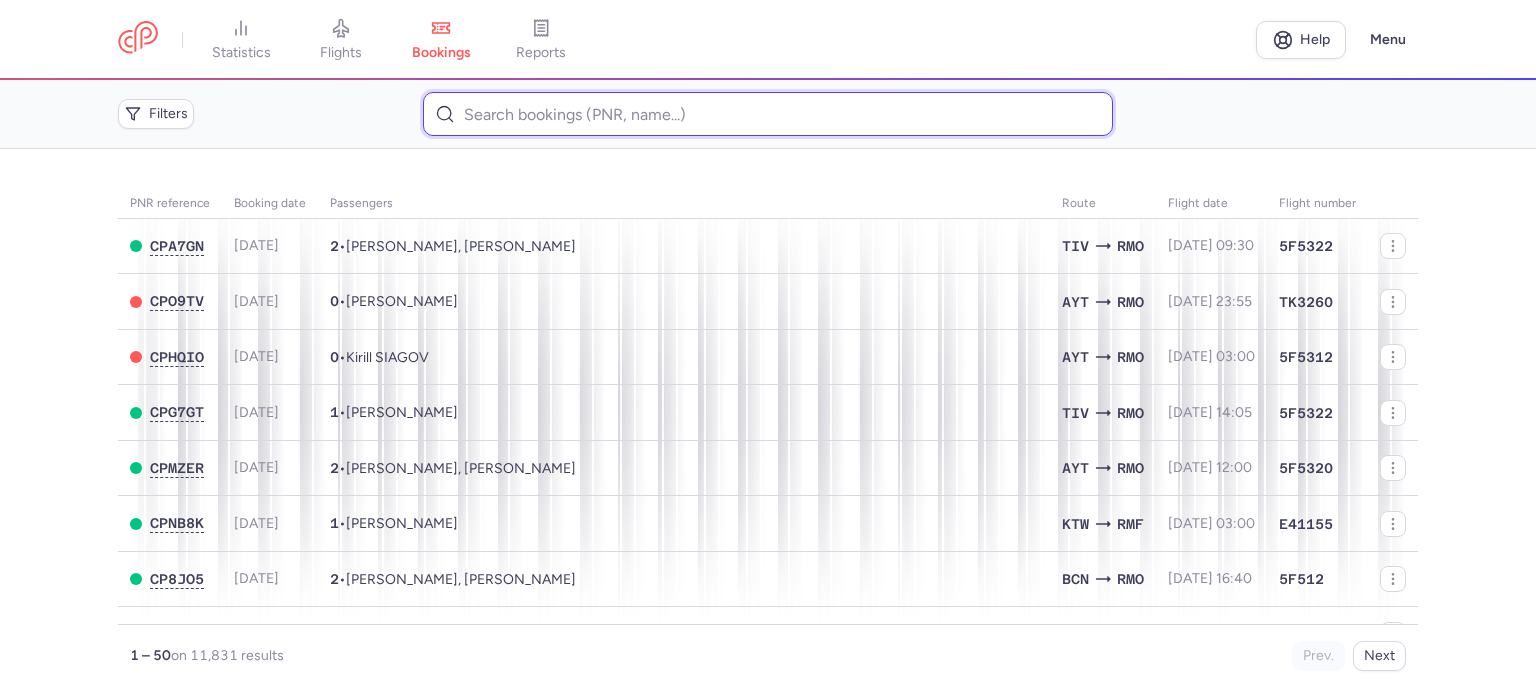 paste on "SHEVCHENKO 	EKATERINA" 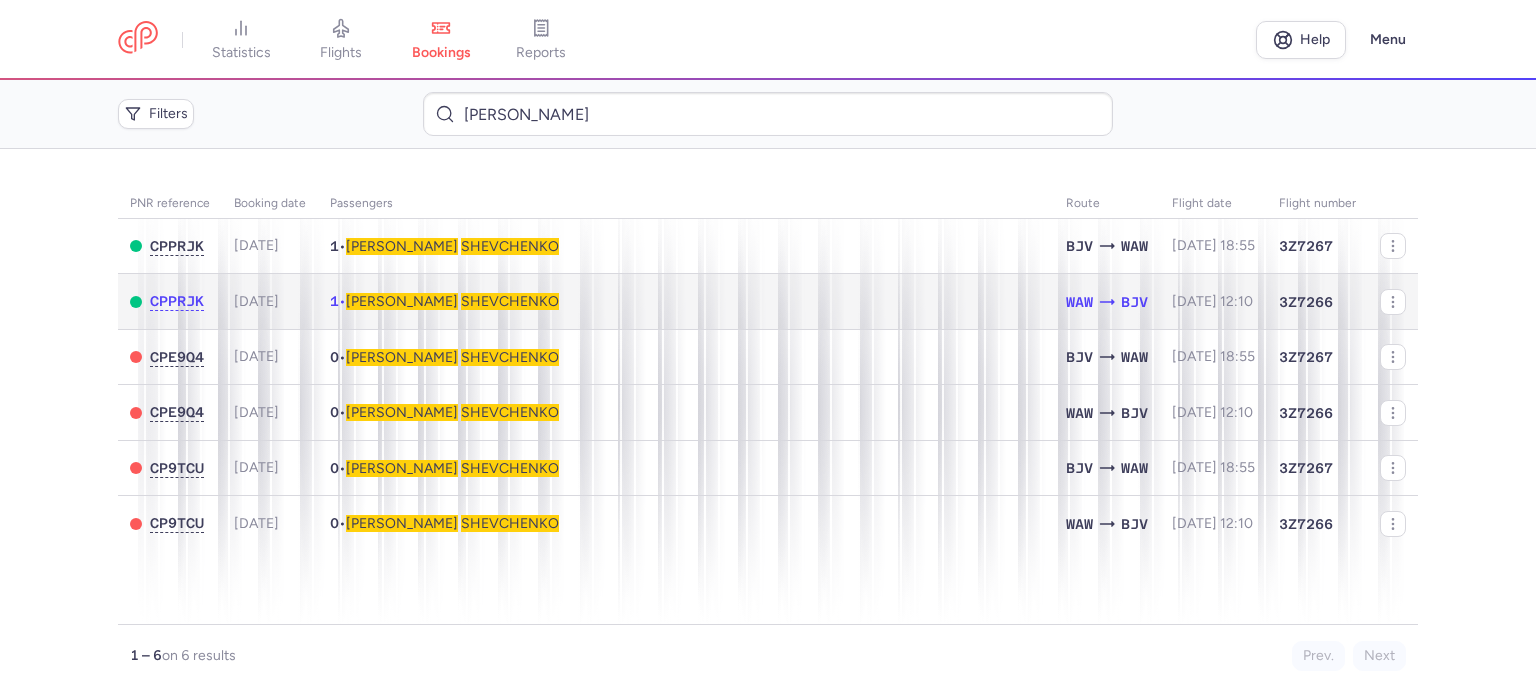 click on "SHEVCHENKO" at bounding box center (510, 301) 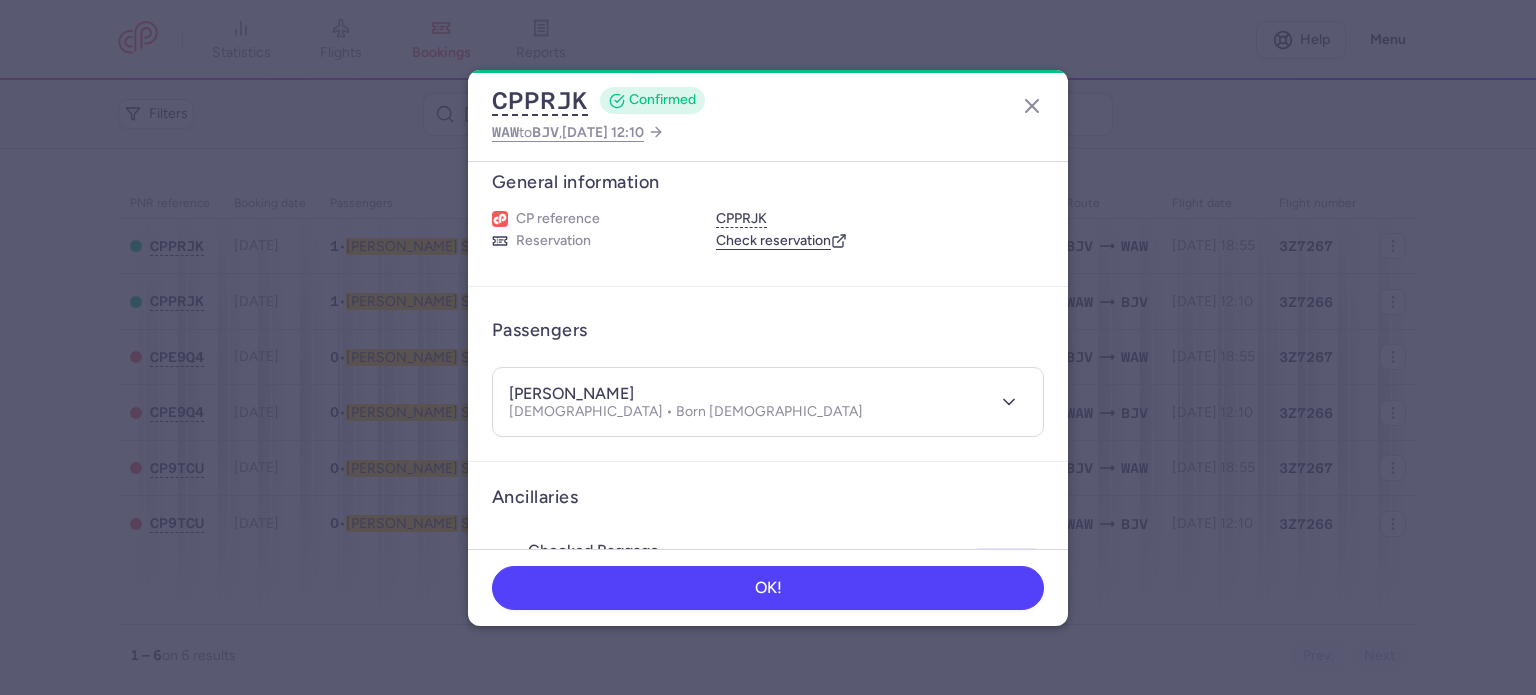 scroll, scrollTop: 0, scrollLeft: 0, axis: both 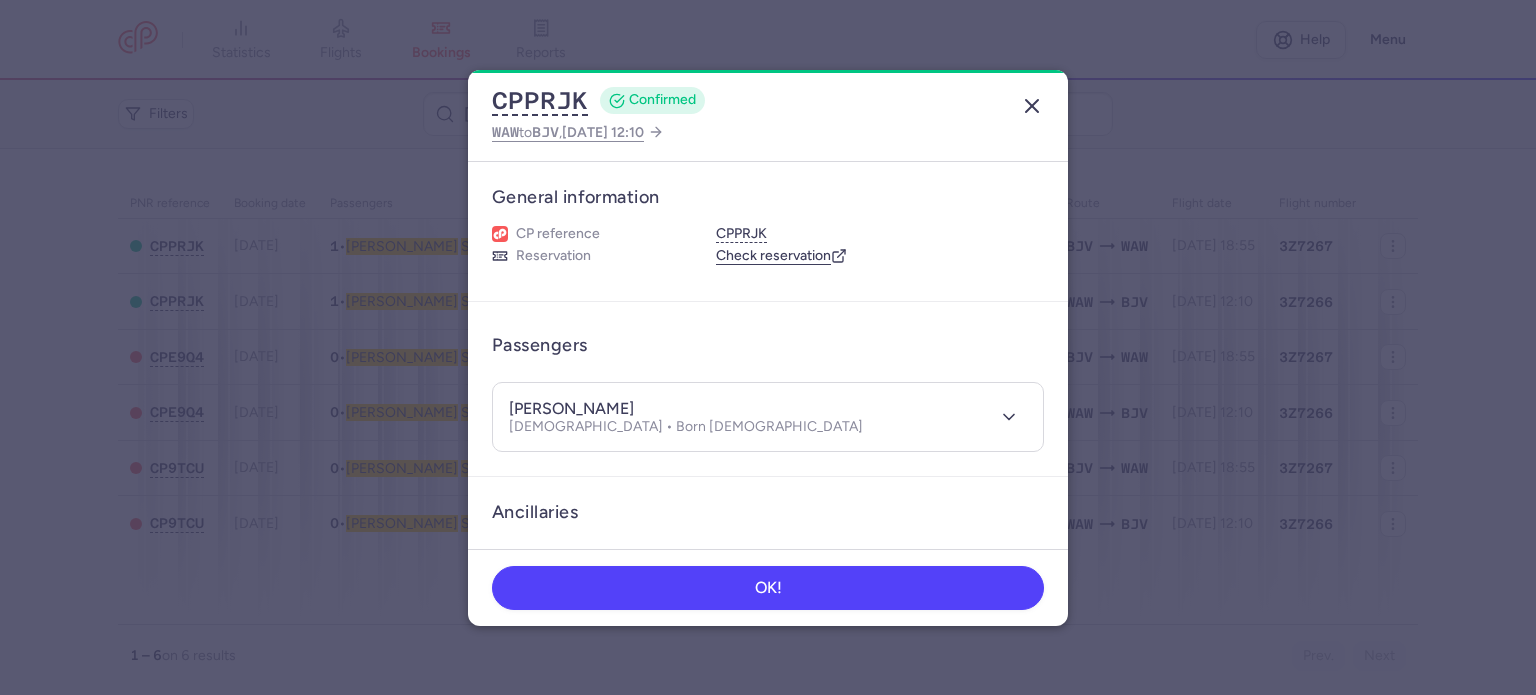 click 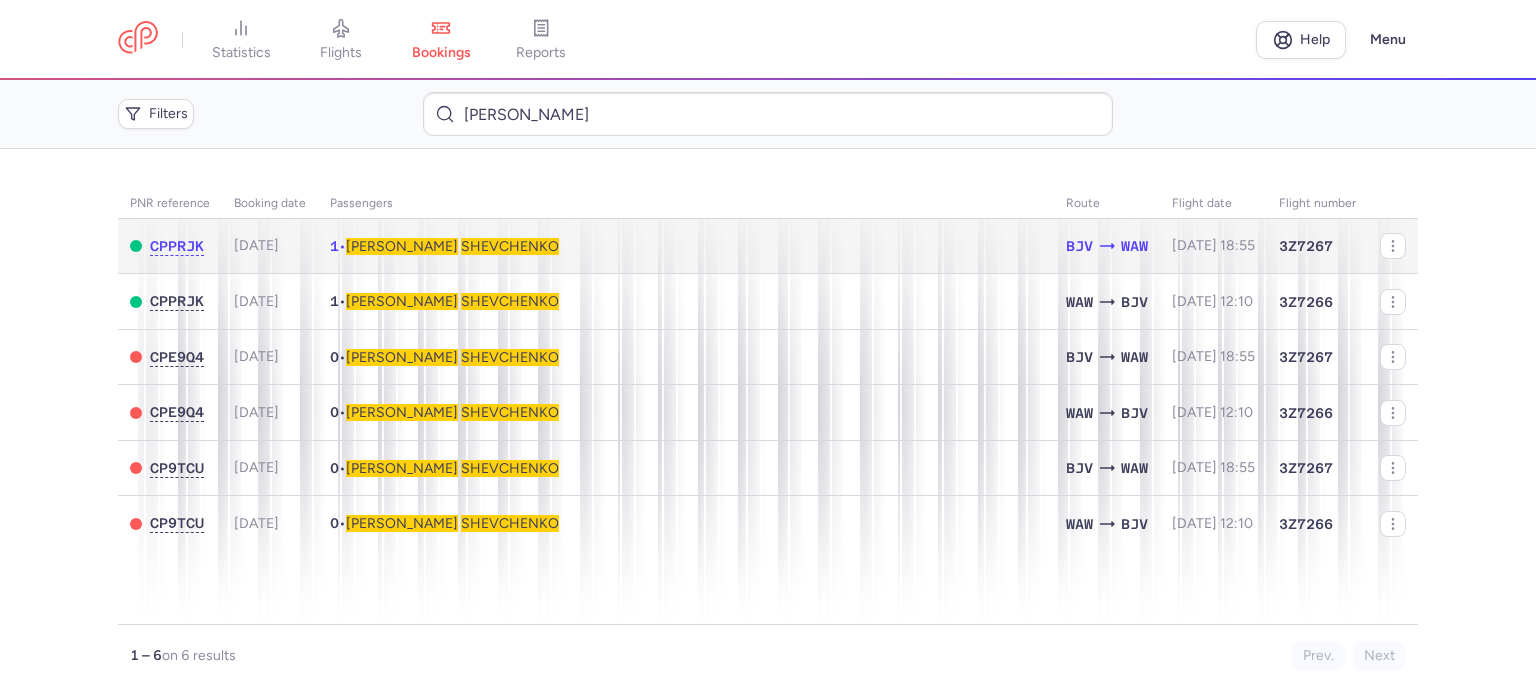 click on "SHEVCHENKO" at bounding box center [510, 246] 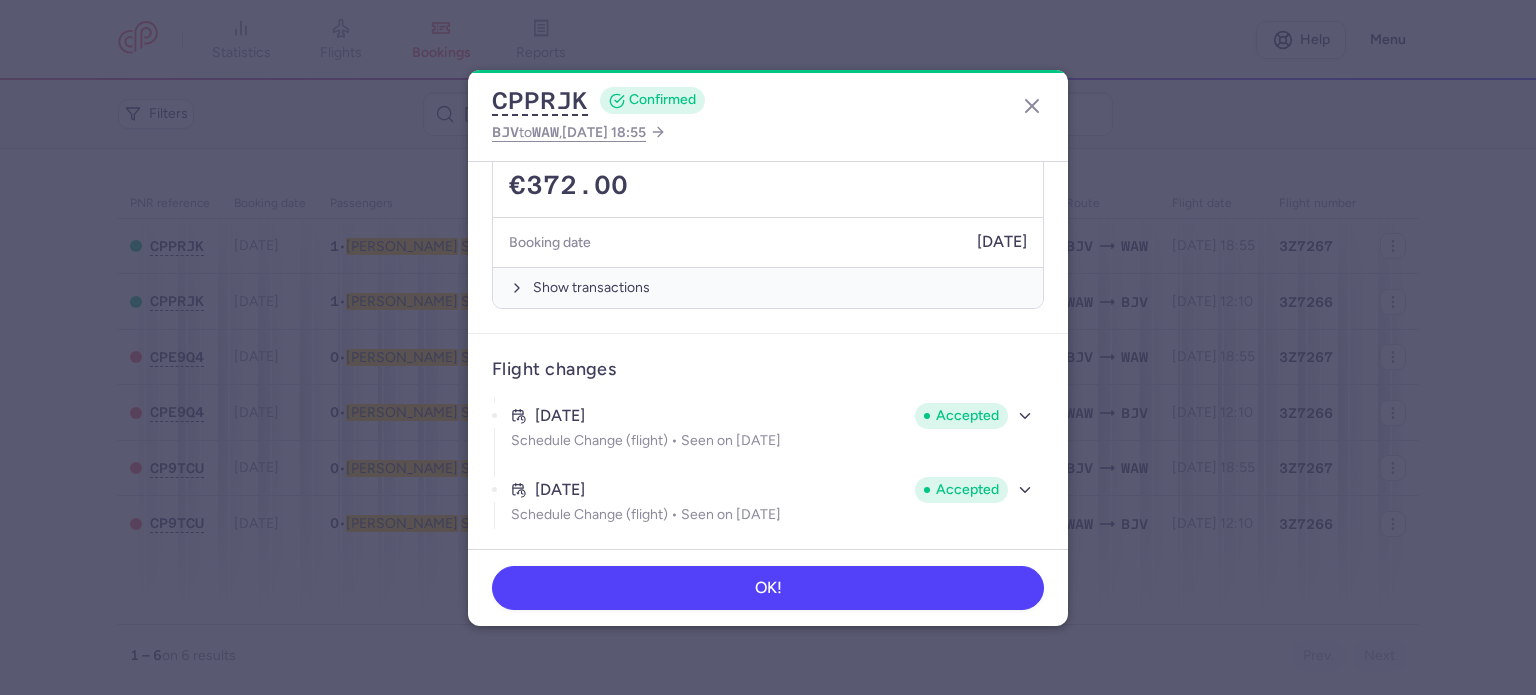 scroll, scrollTop: 344, scrollLeft: 0, axis: vertical 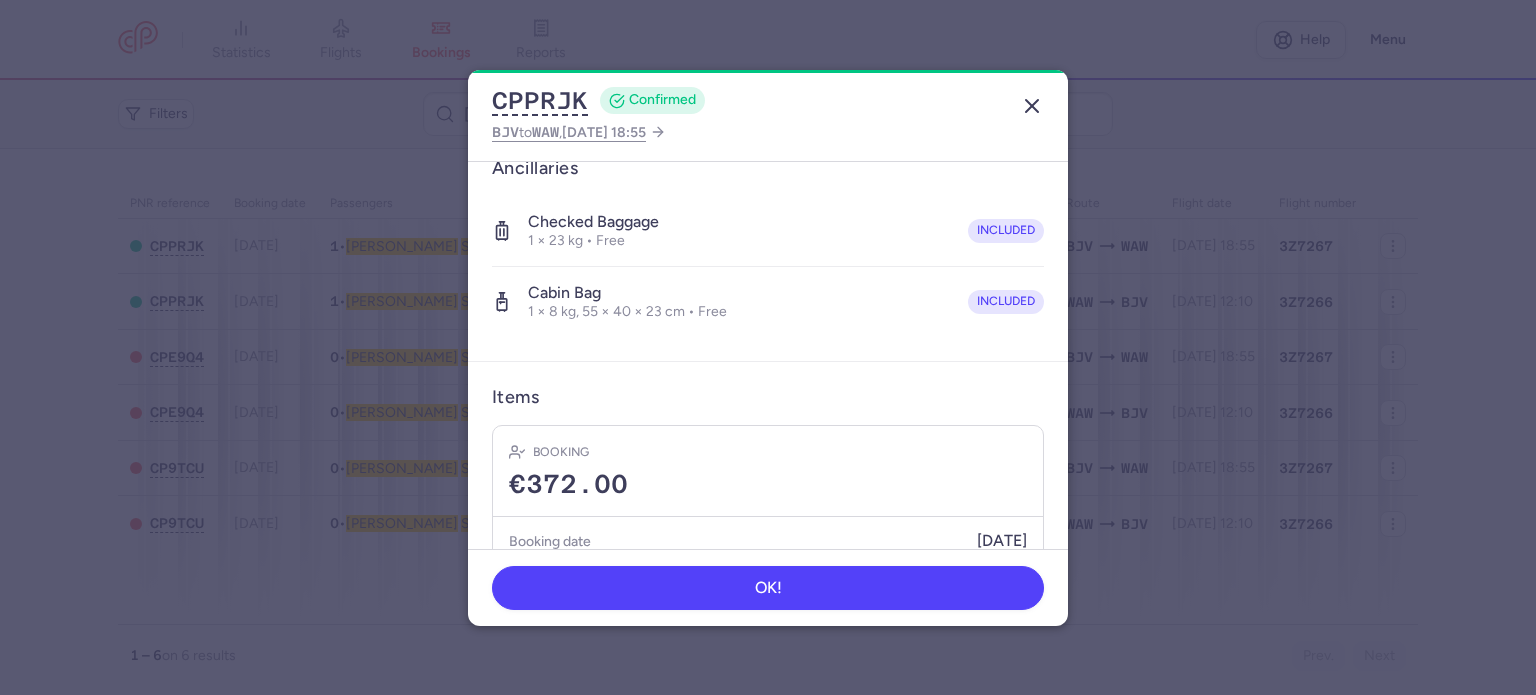 click 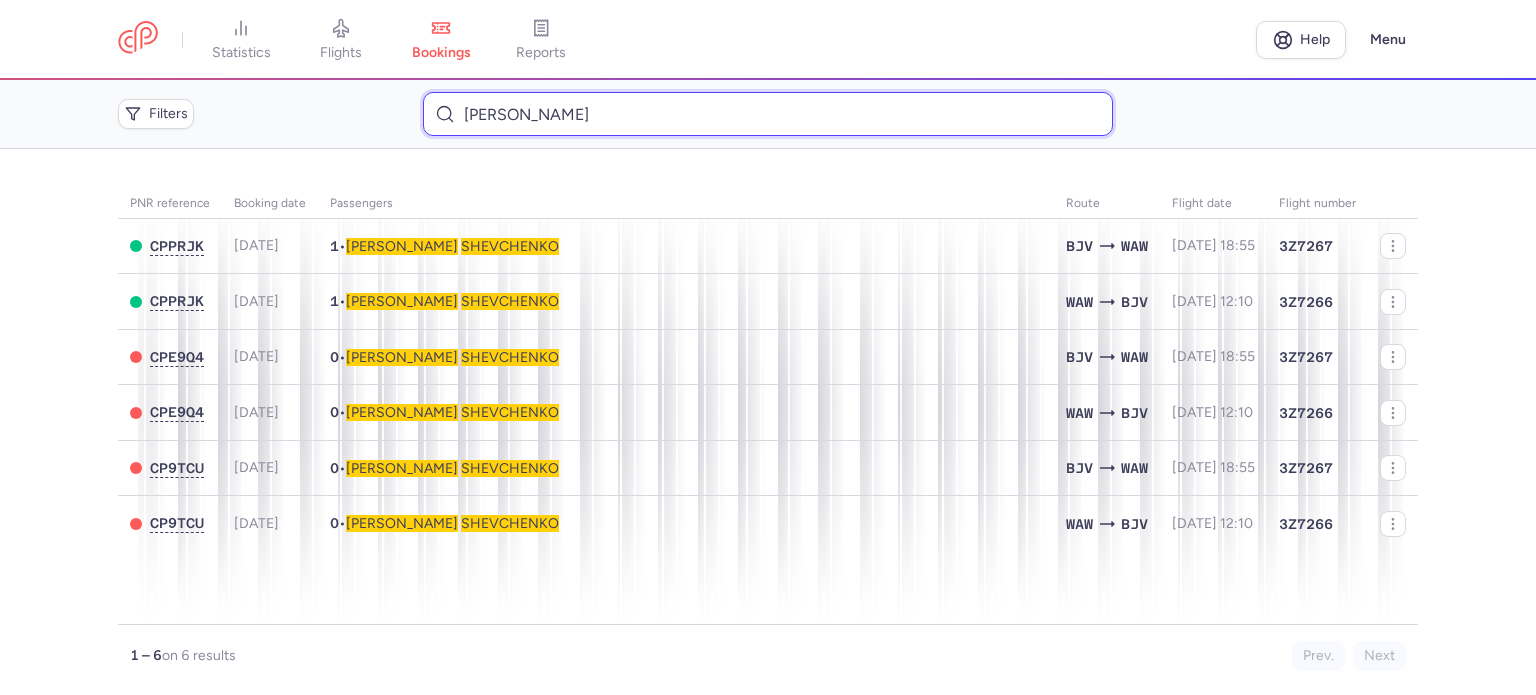 drag, startPoint x: 637, startPoint y: 124, endPoint x: 463, endPoint y: 122, distance: 174.01149 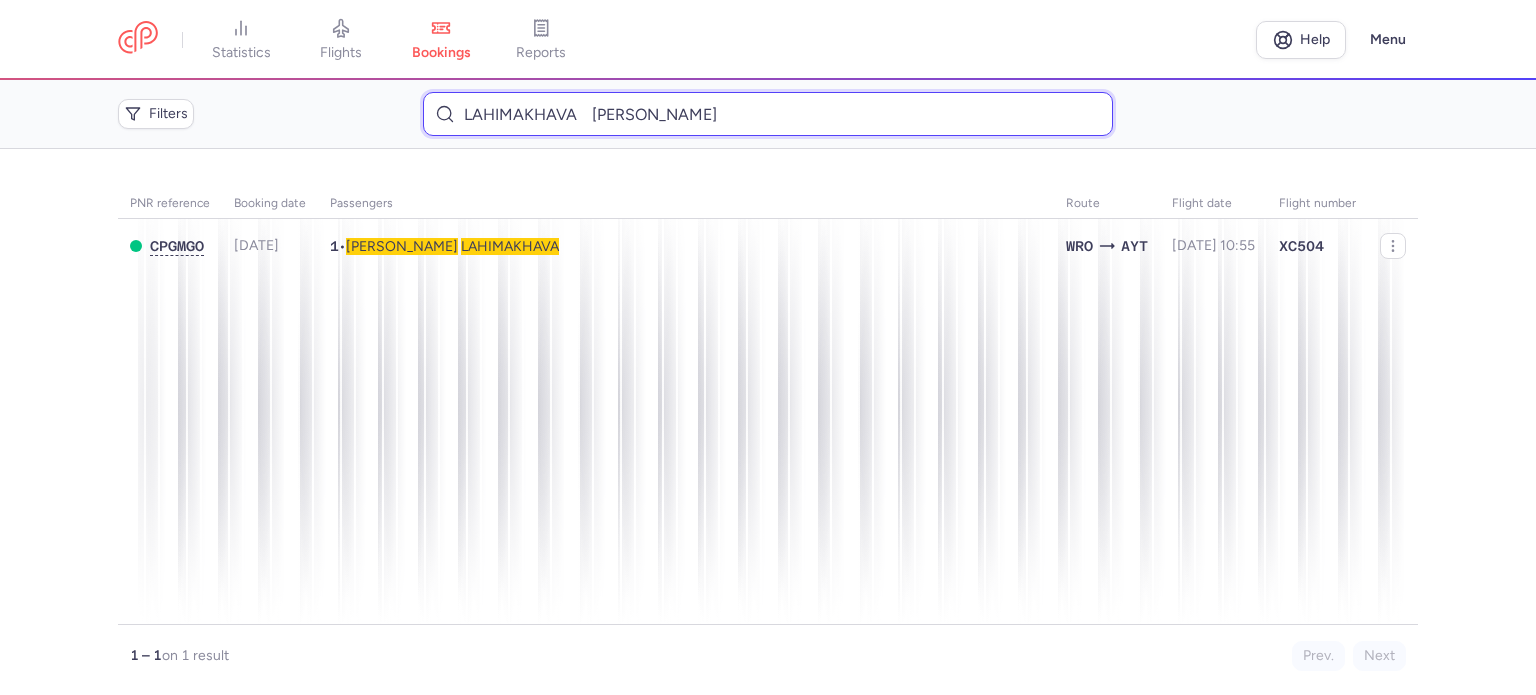 drag, startPoint x: 663, startPoint y: 111, endPoint x: 484, endPoint y: 111, distance: 179 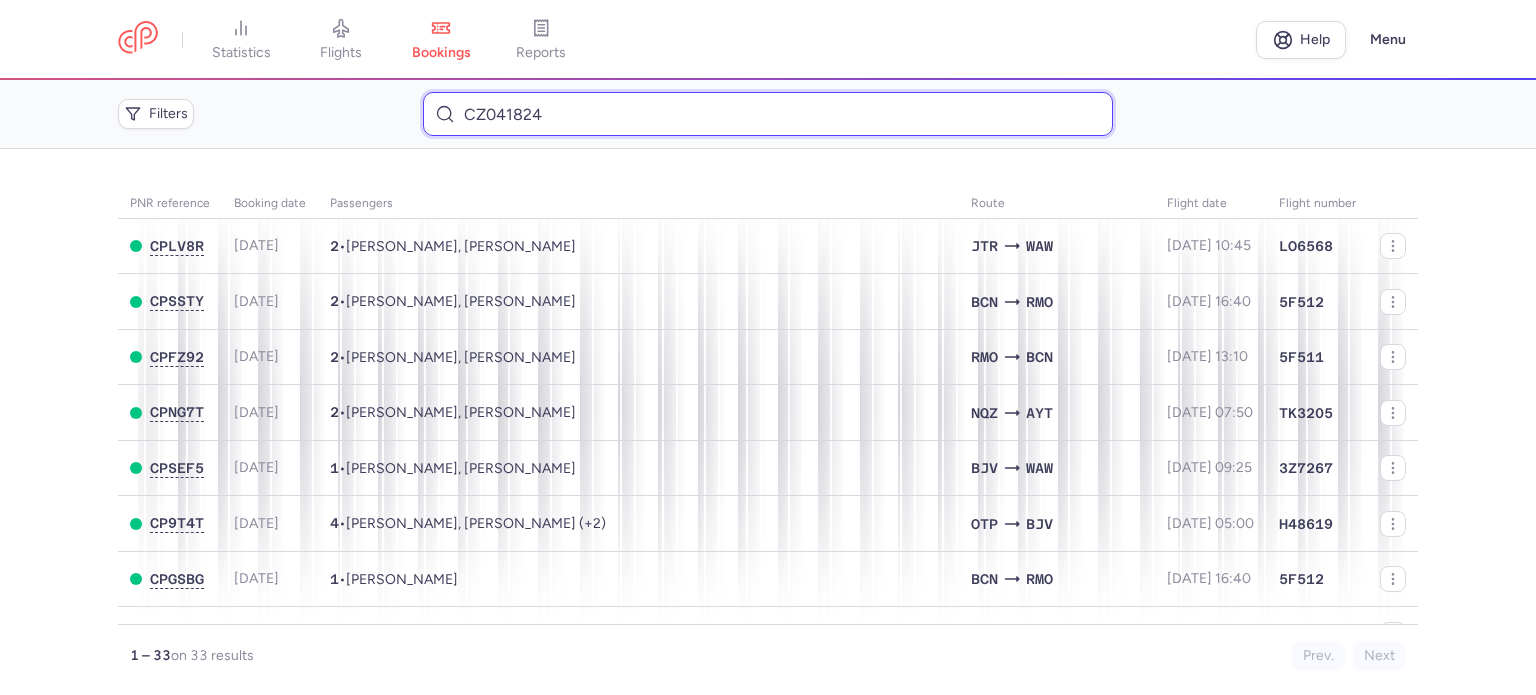 drag, startPoint x: 508, startPoint y: 118, endPoint x: 472, endPoint y: 117, distance: 36.013885 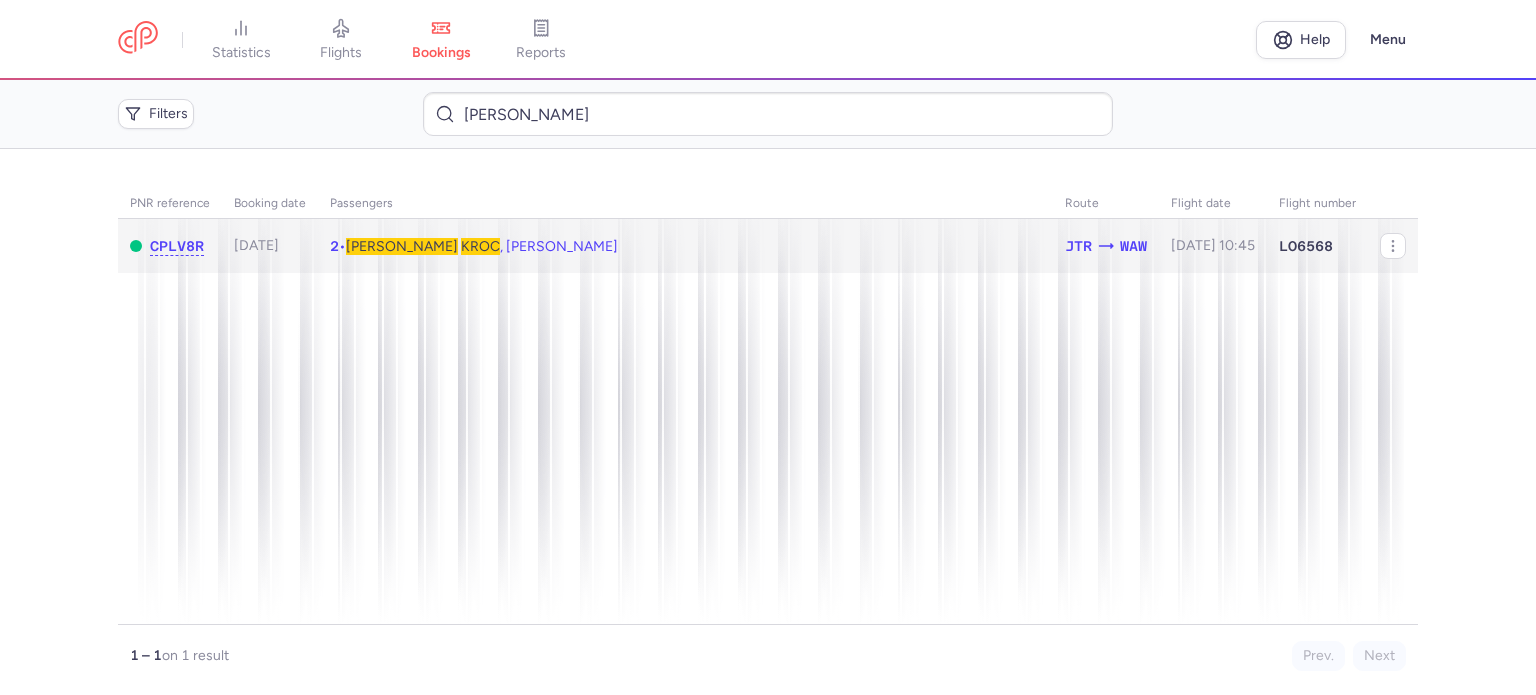 click on "Adam   KROC , Yulia TURUNOVSKAYA" at bounding box center (482, 246) 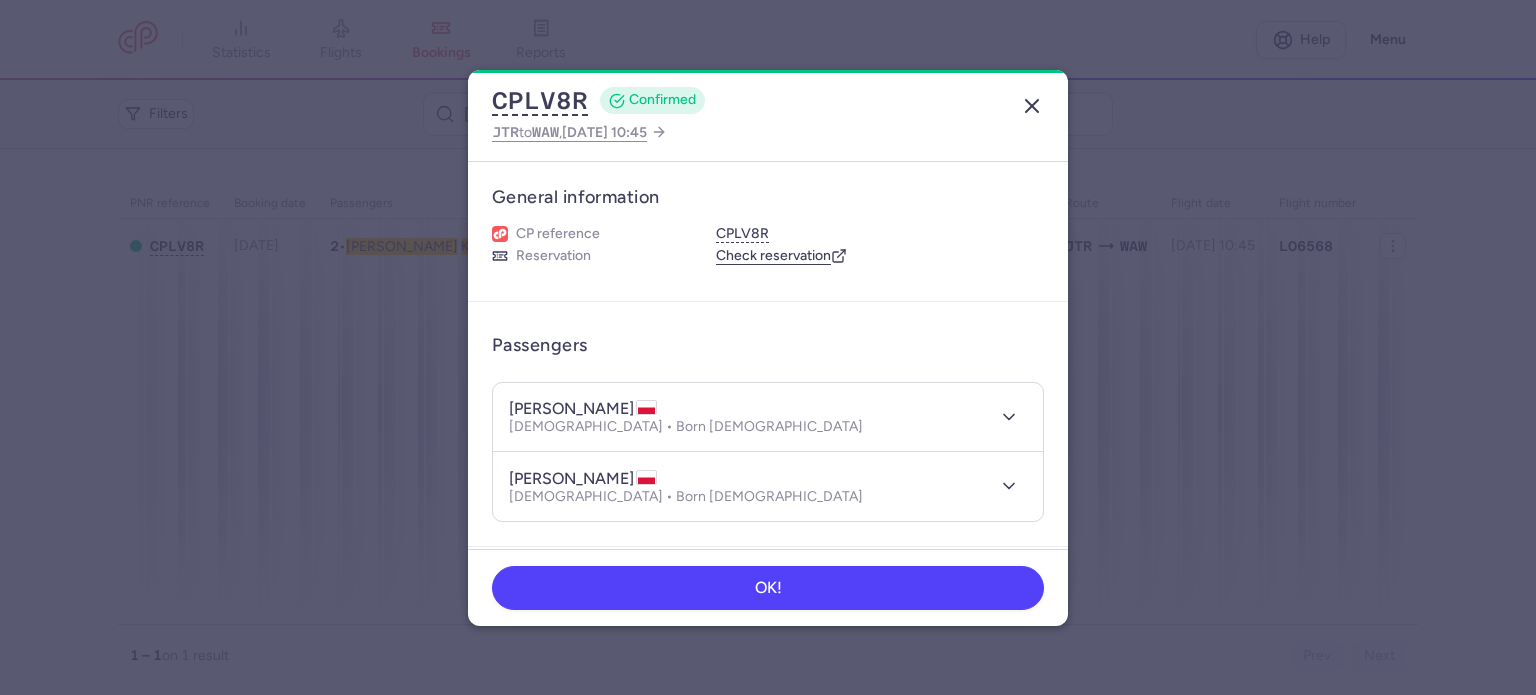 click 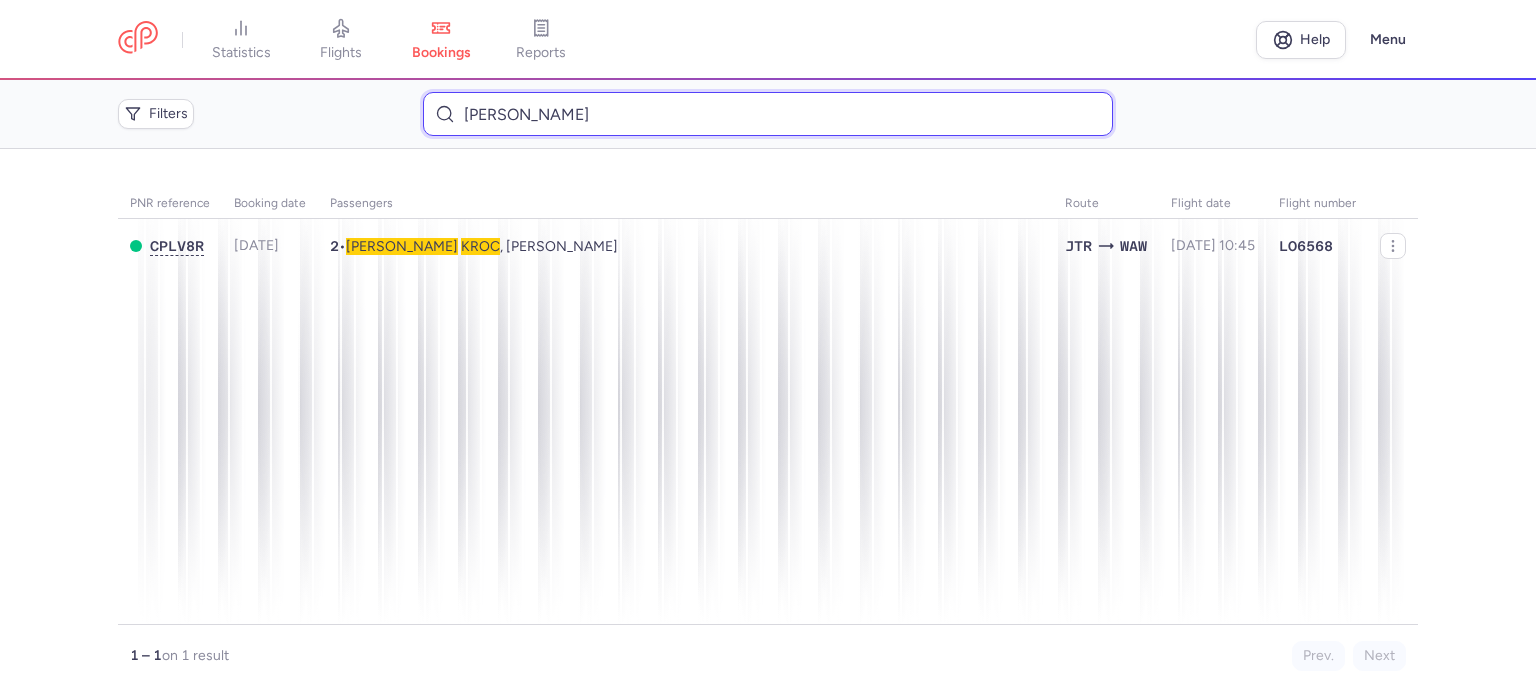 drag, startPoint x: 608, startPoint y: 119, endPoint x: 490, endPoint y: 114, distance: 118.10589 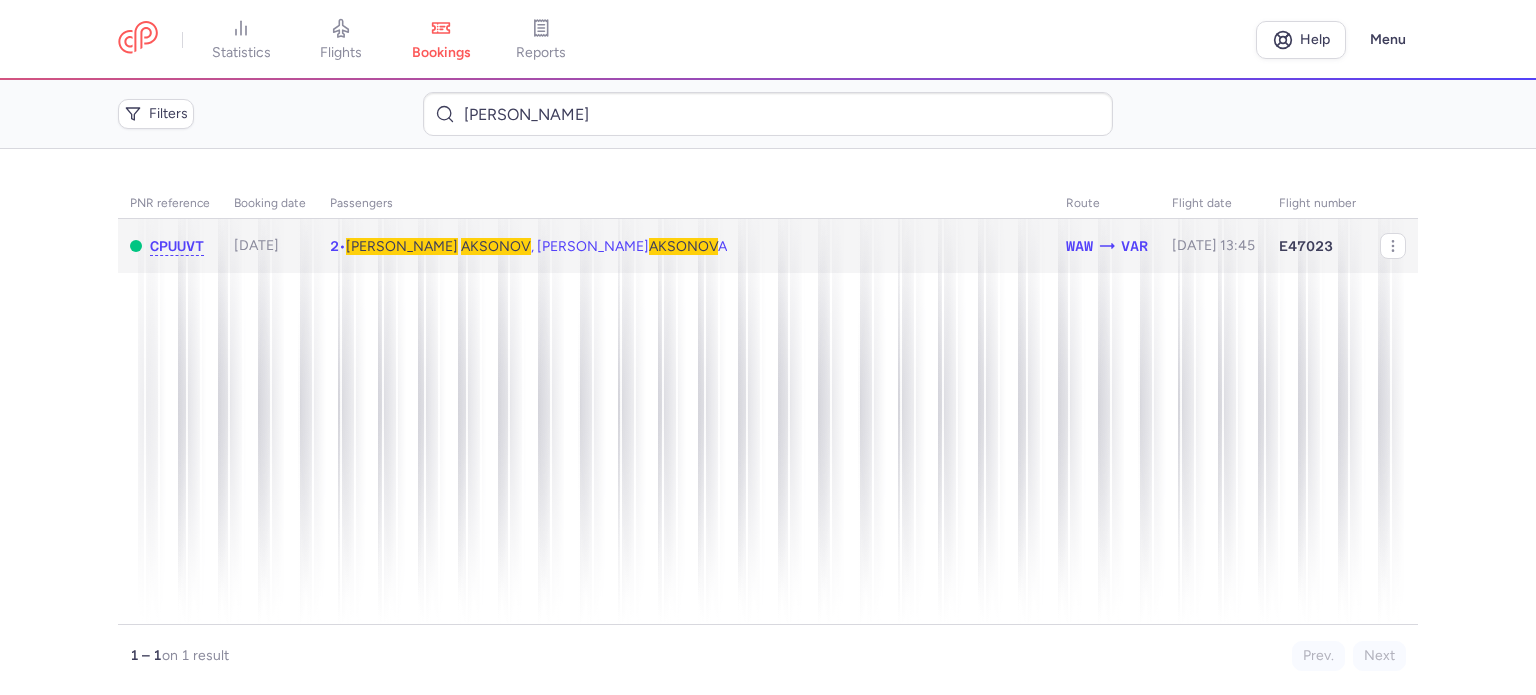 click on "AKSONOV" at bounding box center (496, 246) 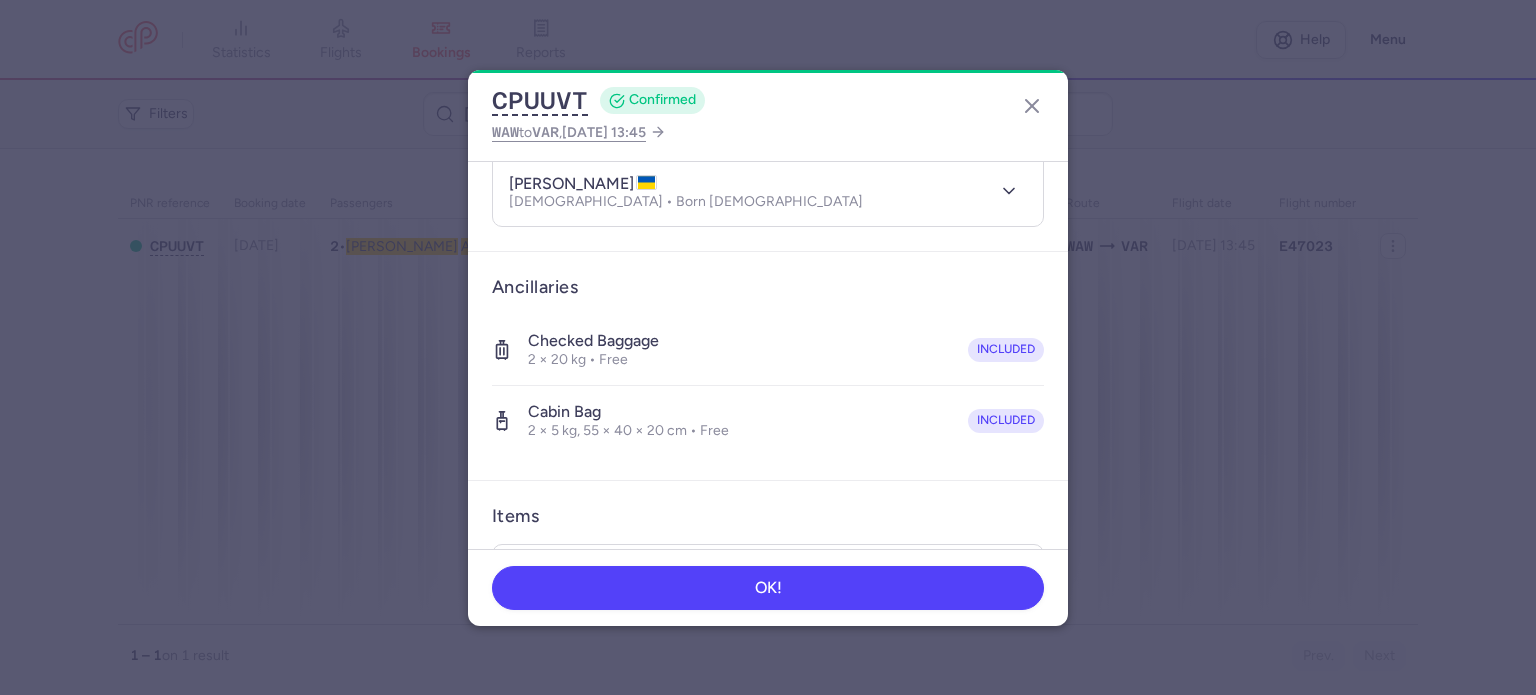 scroll, scrollTop: 300, scrollLeft: 0, axis: vertical 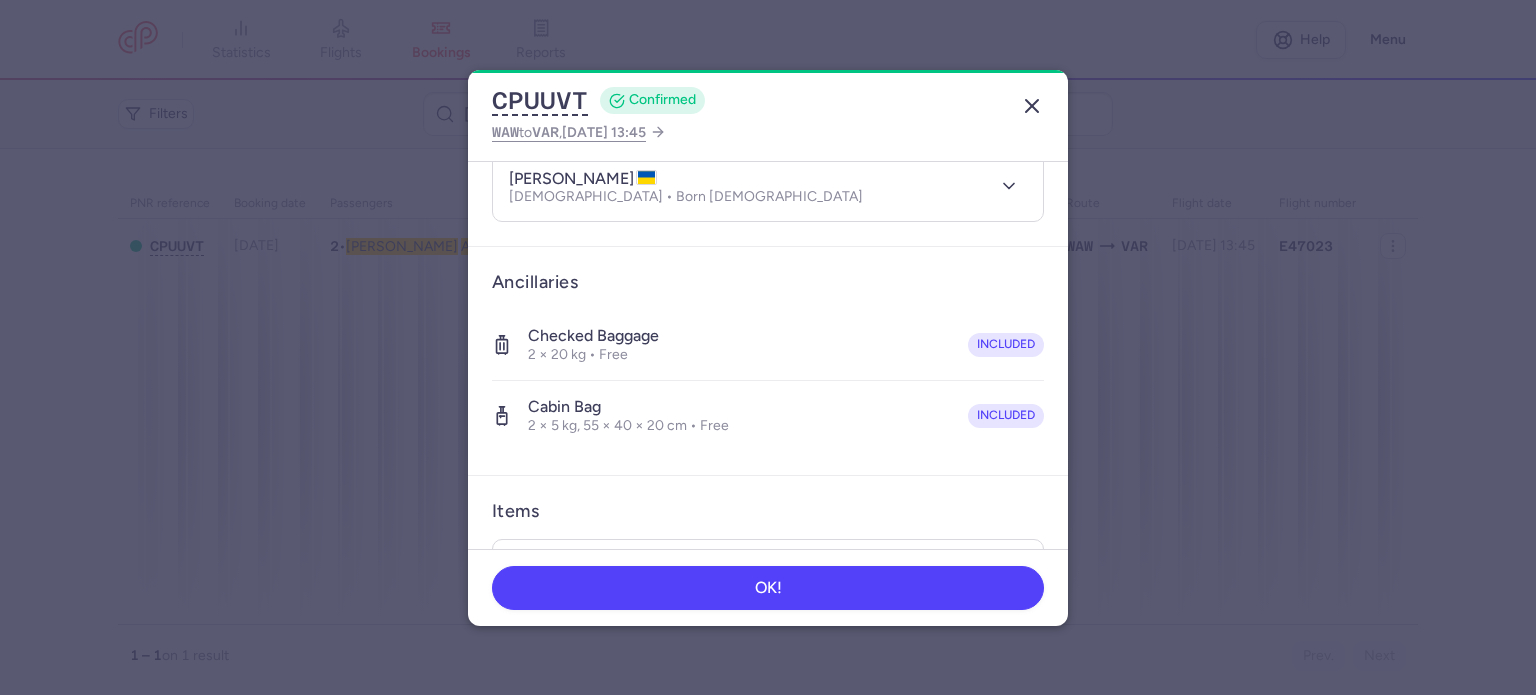click 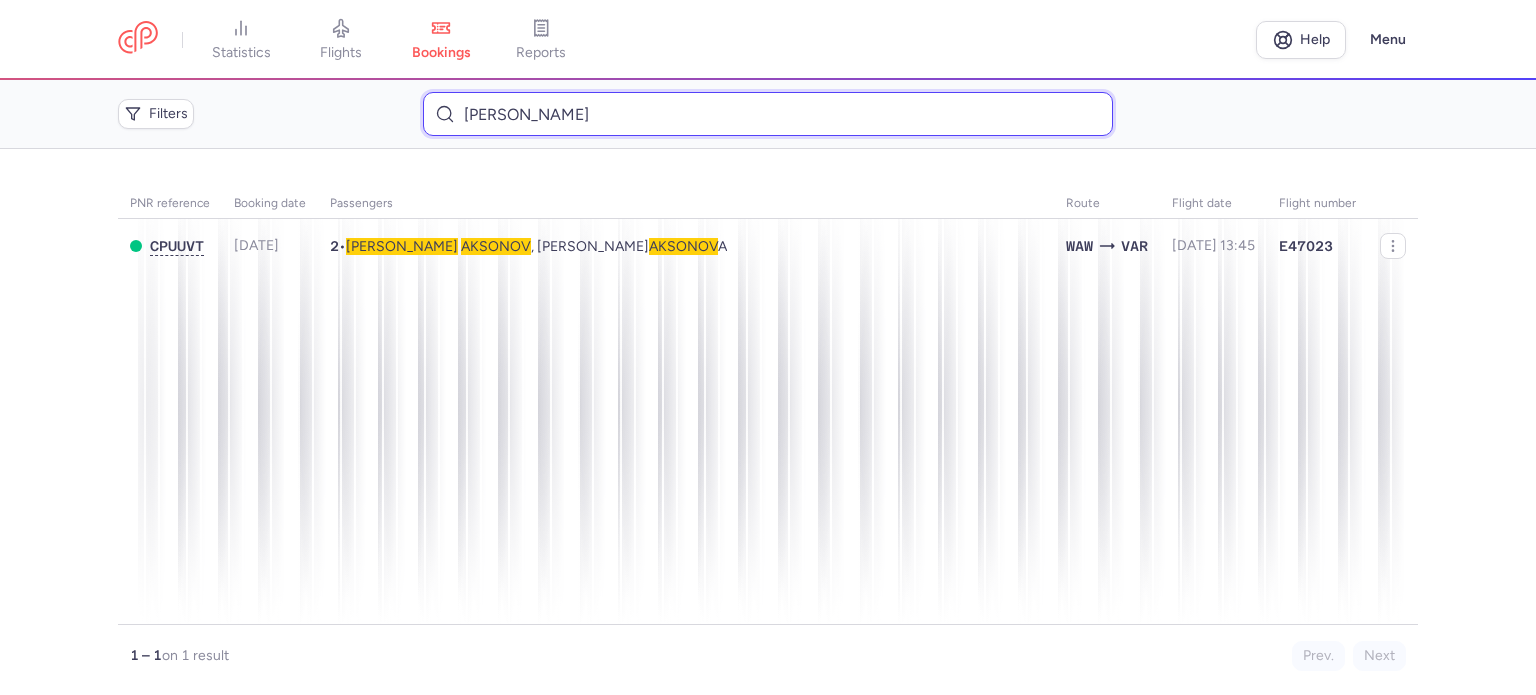 drag, startPoint x: 683, startPoint y: 111, endPoint x: 467, endPoint y: 122, distance: 216.2799 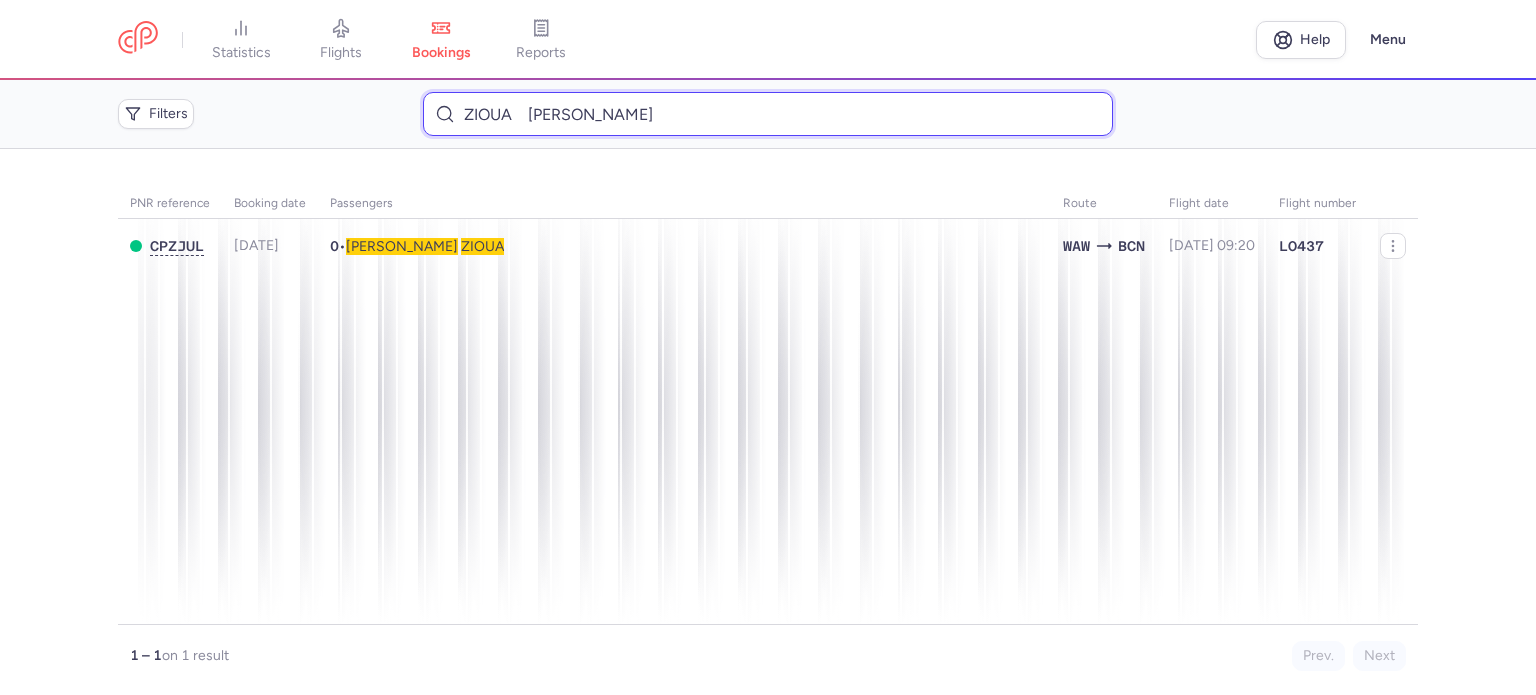 type on "ZIOUA 	SAMI" 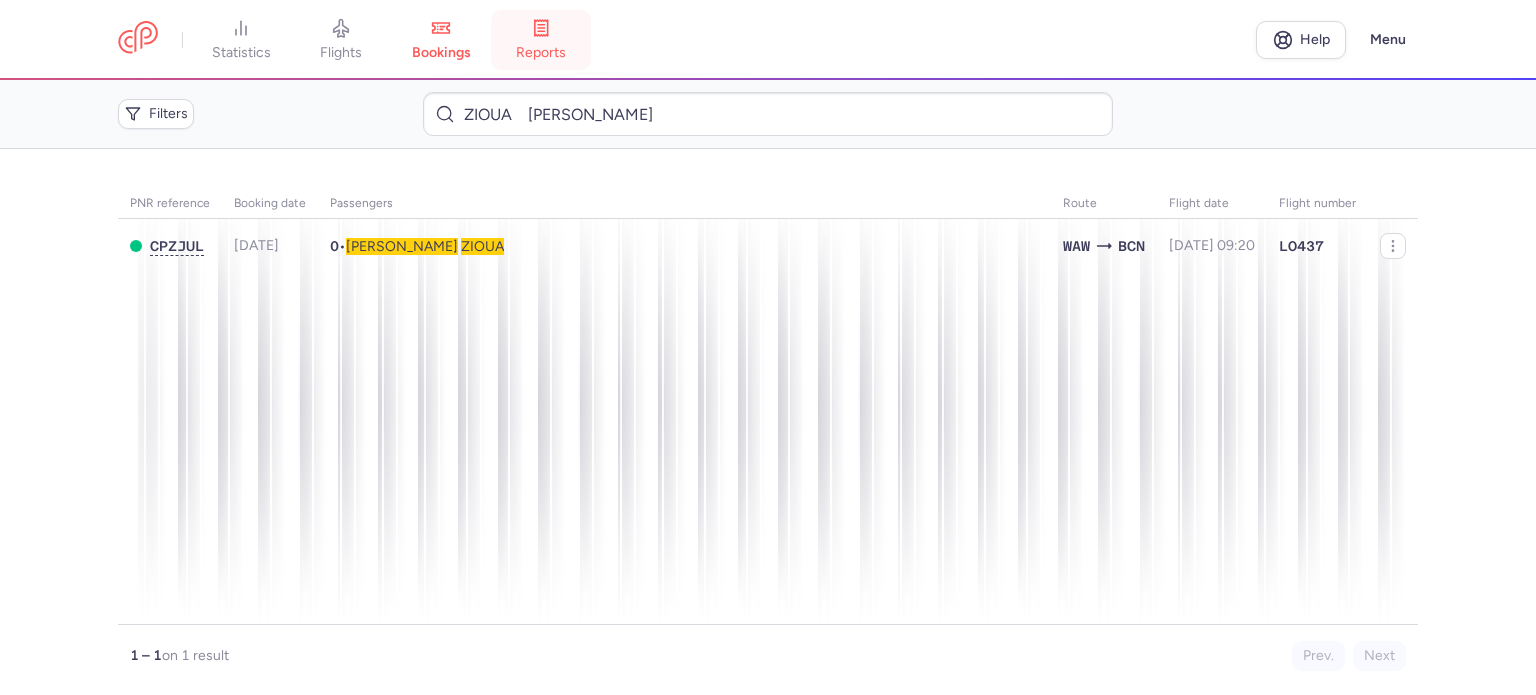 click on "reports" at bounding box center [541, 53] 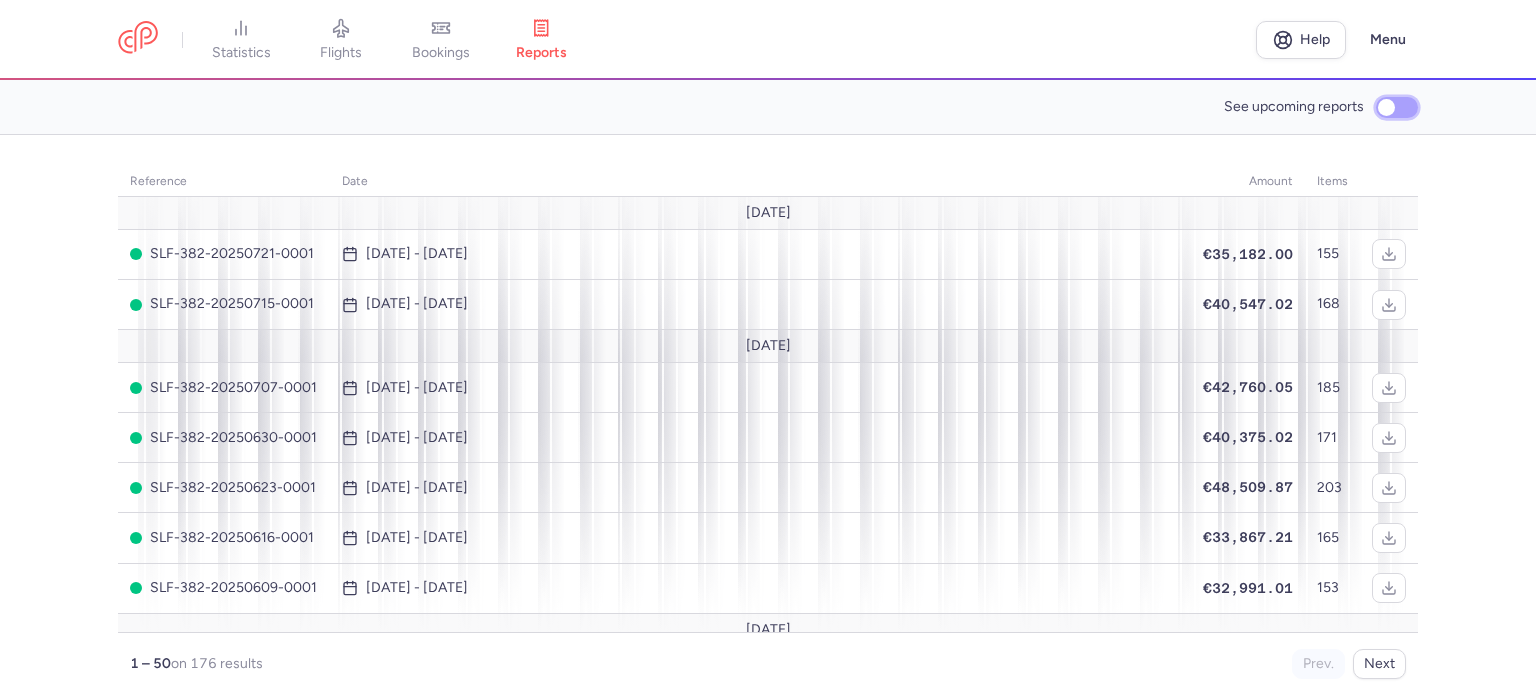 click on "See upcoming reports" at bounding box center [1397, 107] 